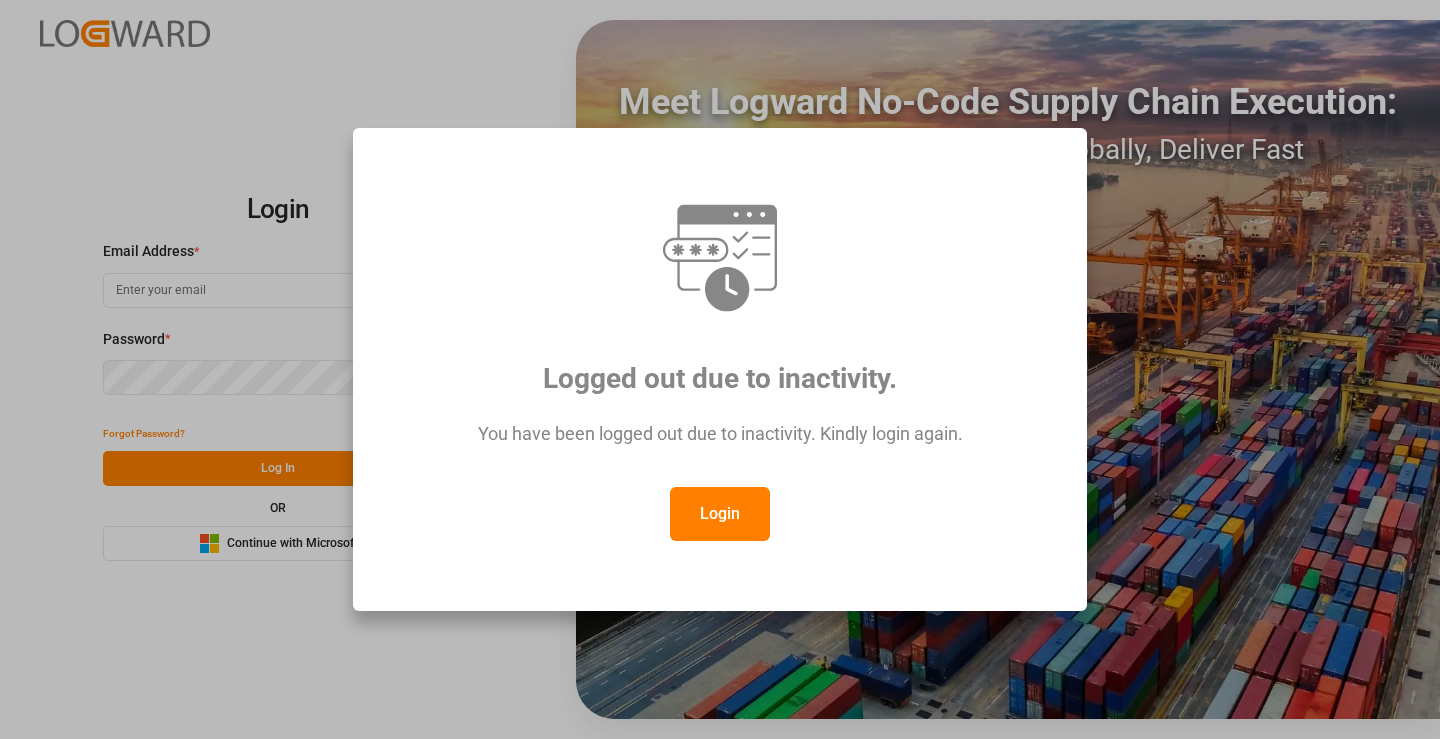 scroll, scrollTop: 0, scrollLeft: 0, axis: both 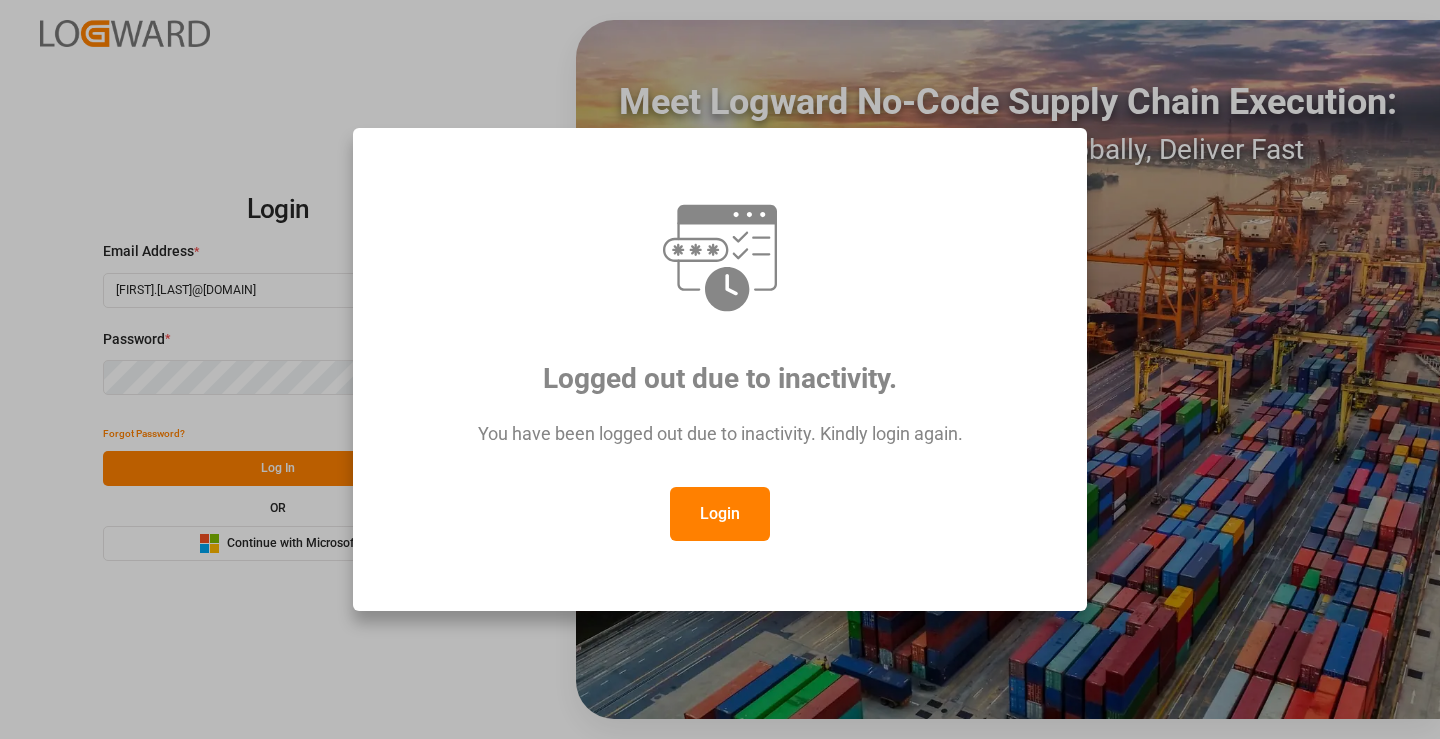 click on "Login" at bounding box center (720, 514) 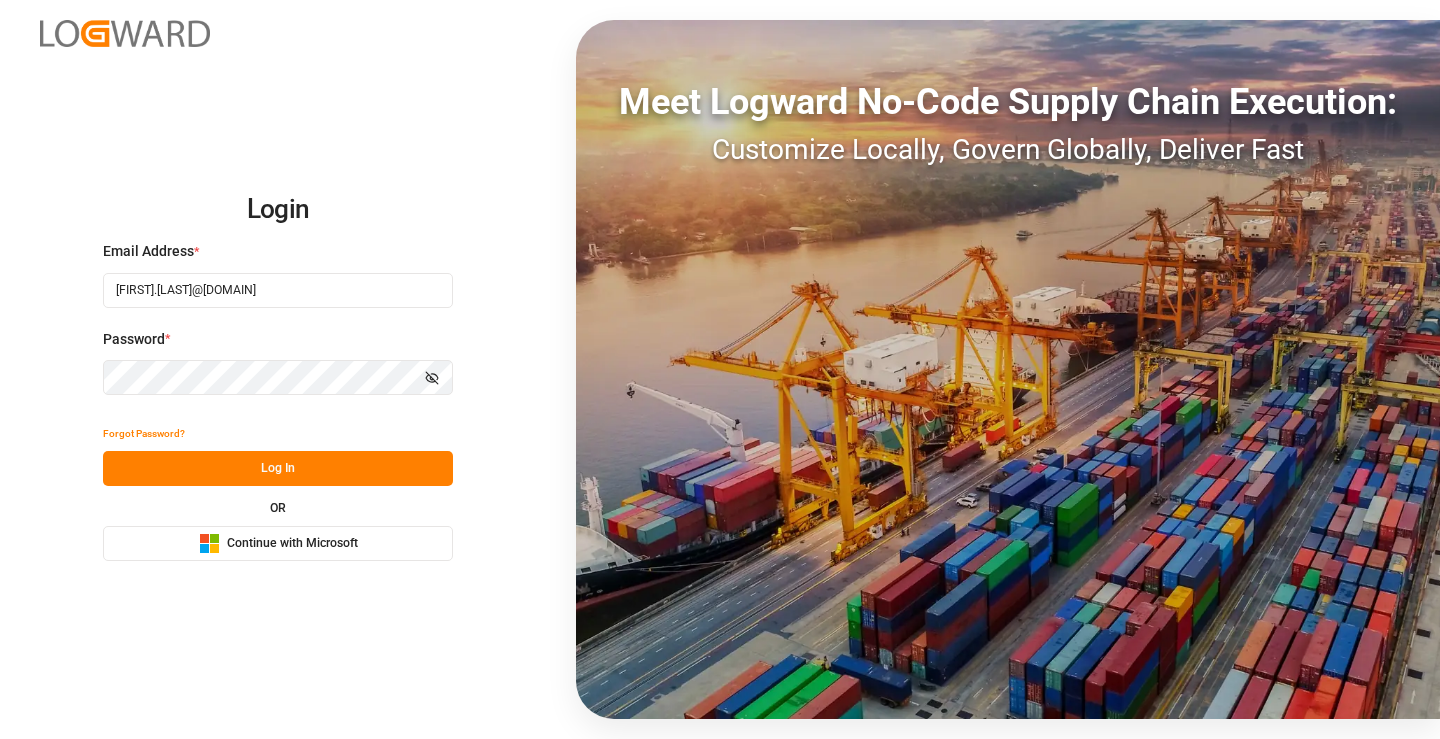 click on "Log In" at bounding box center (278, 468) 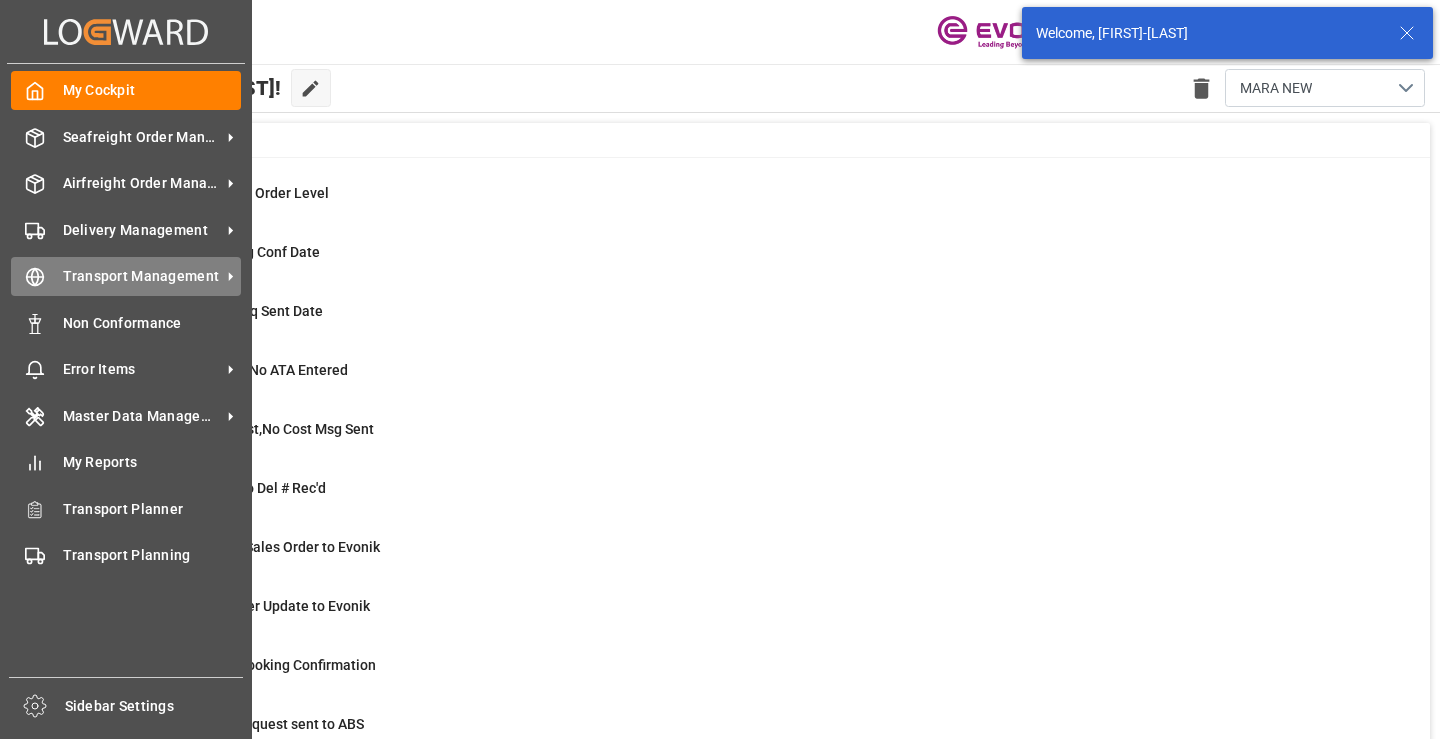 click 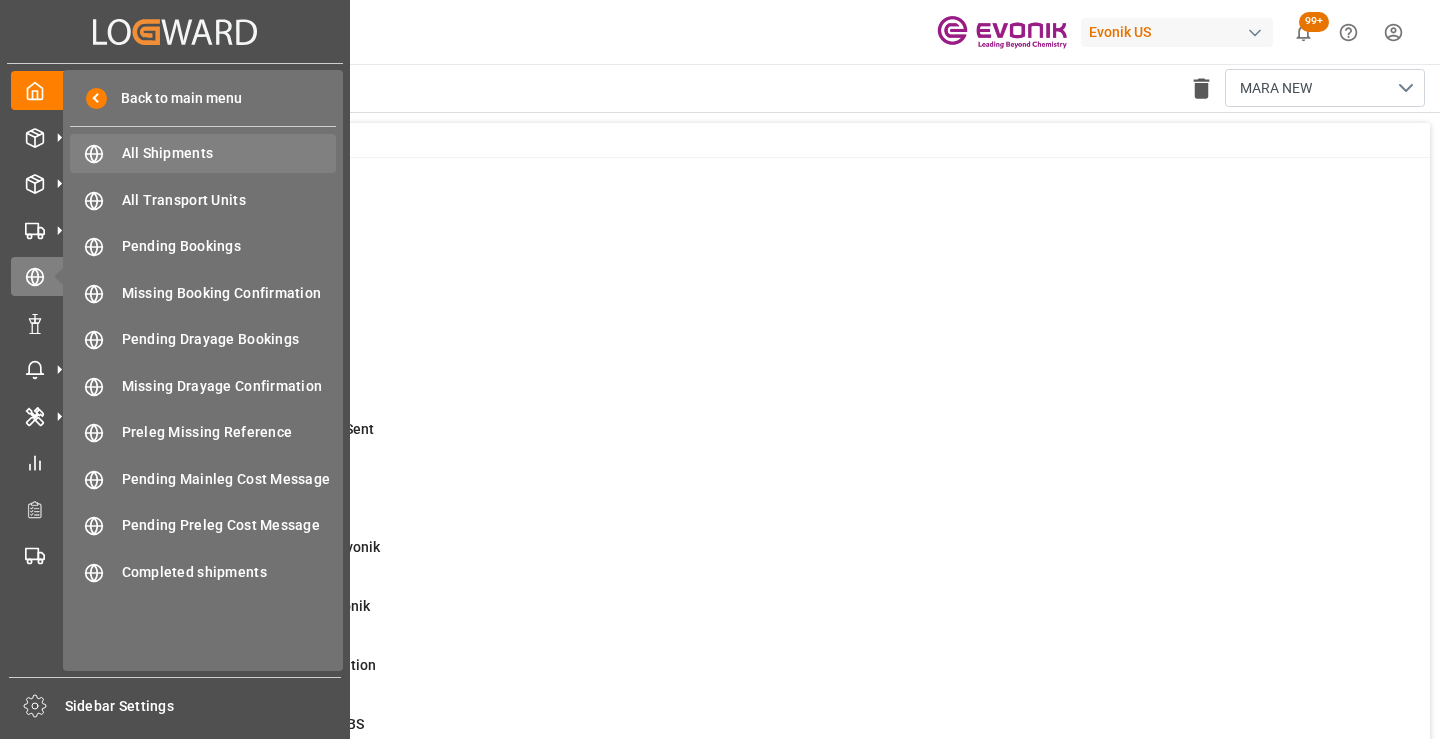 click on "All Shipments" at bounding box center (229, 153) 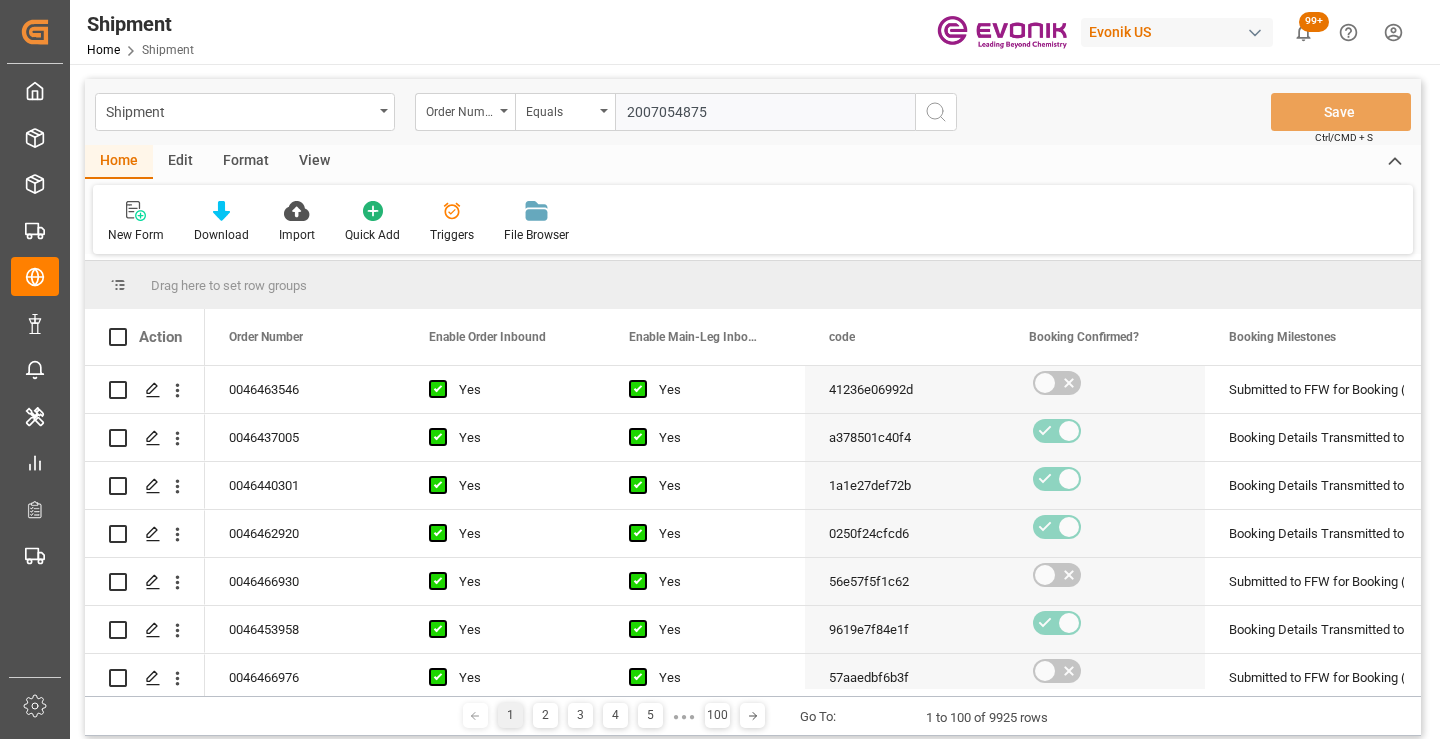 type on "2007054875" 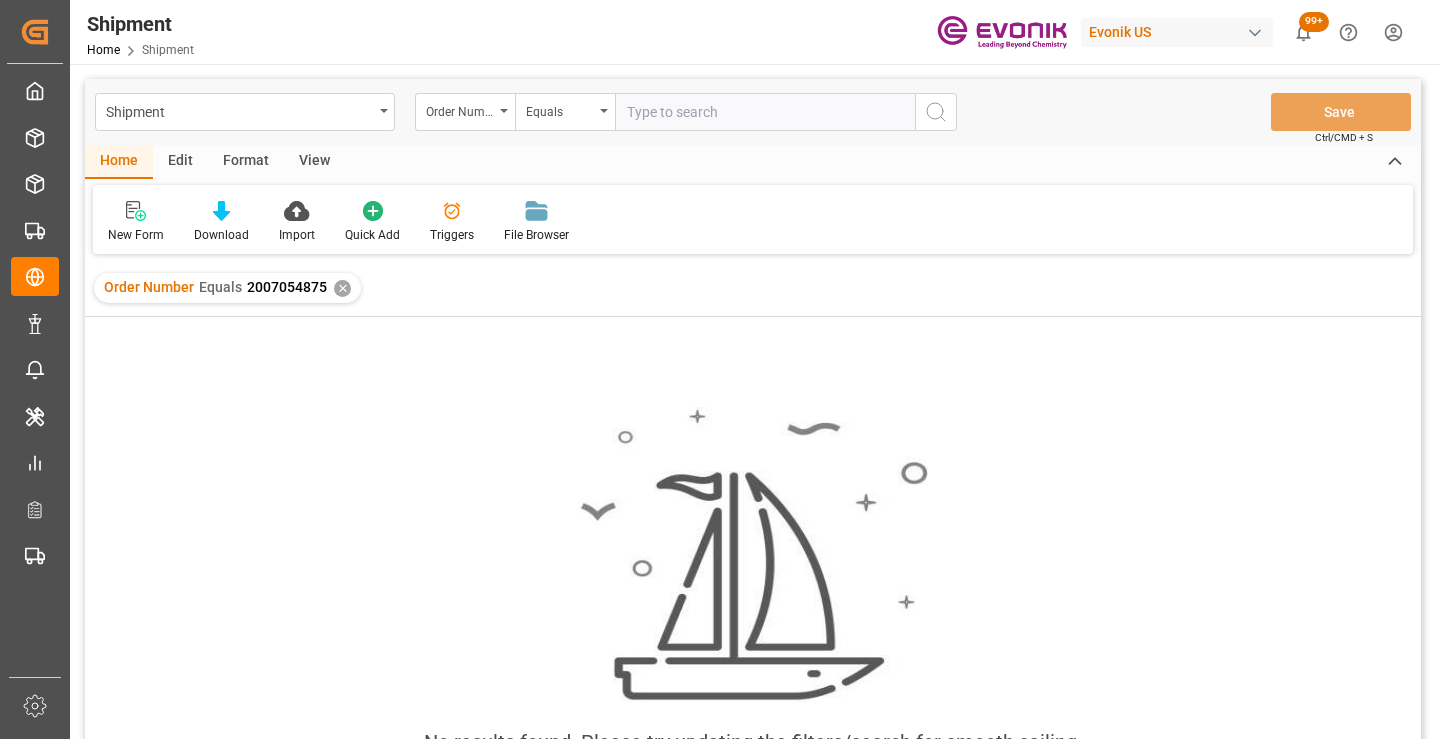 click on "✕" at bounding box center [342, 288] 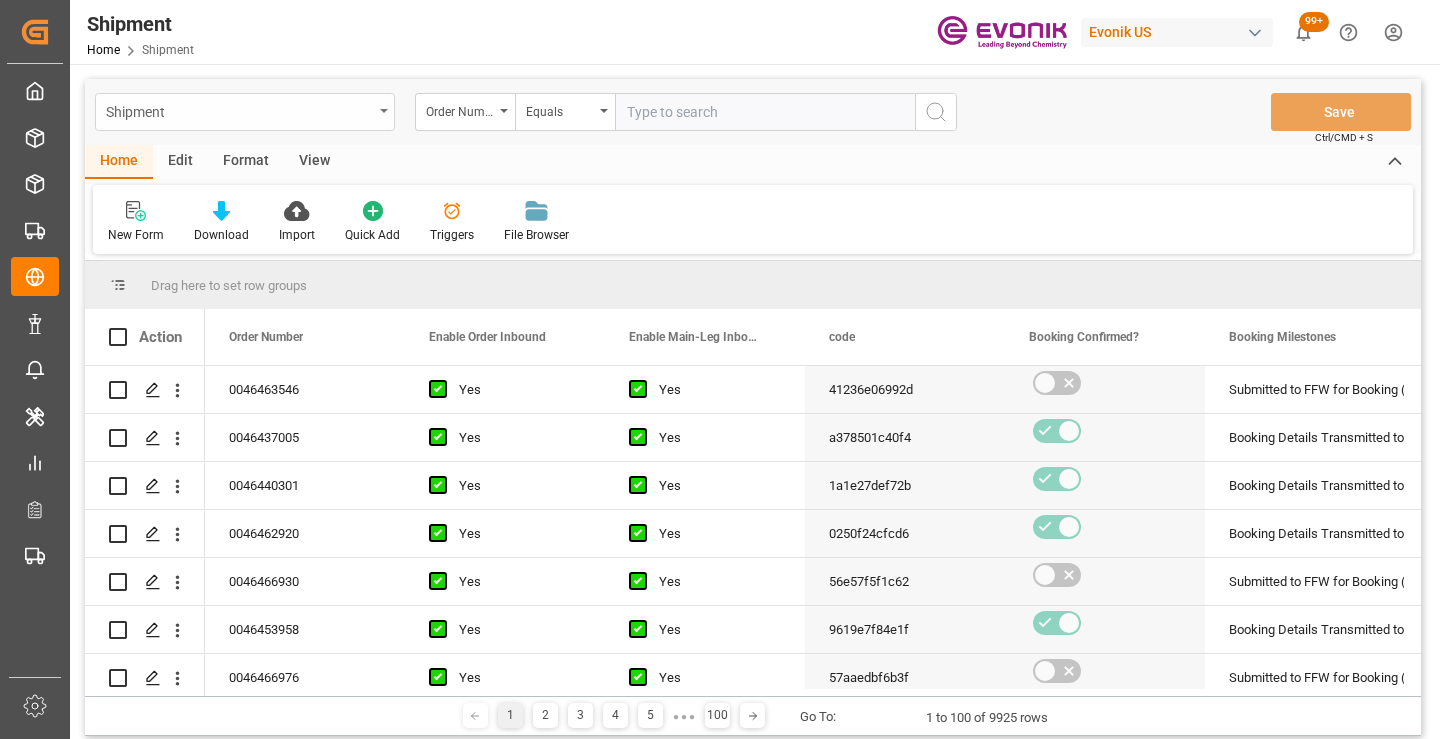 click on "Shipment" at bounding box center [245, 112] 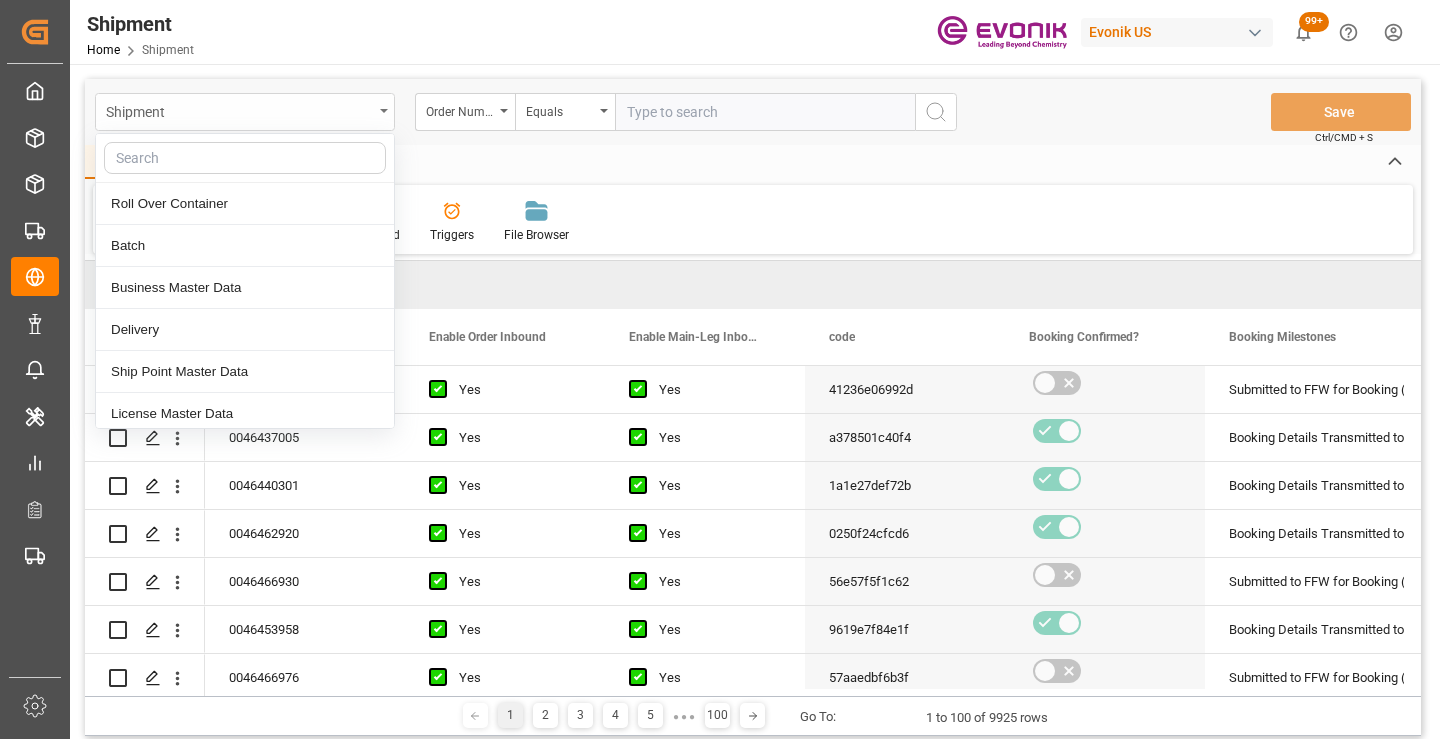 click on "Shipment" at bounding box center (245, 112) 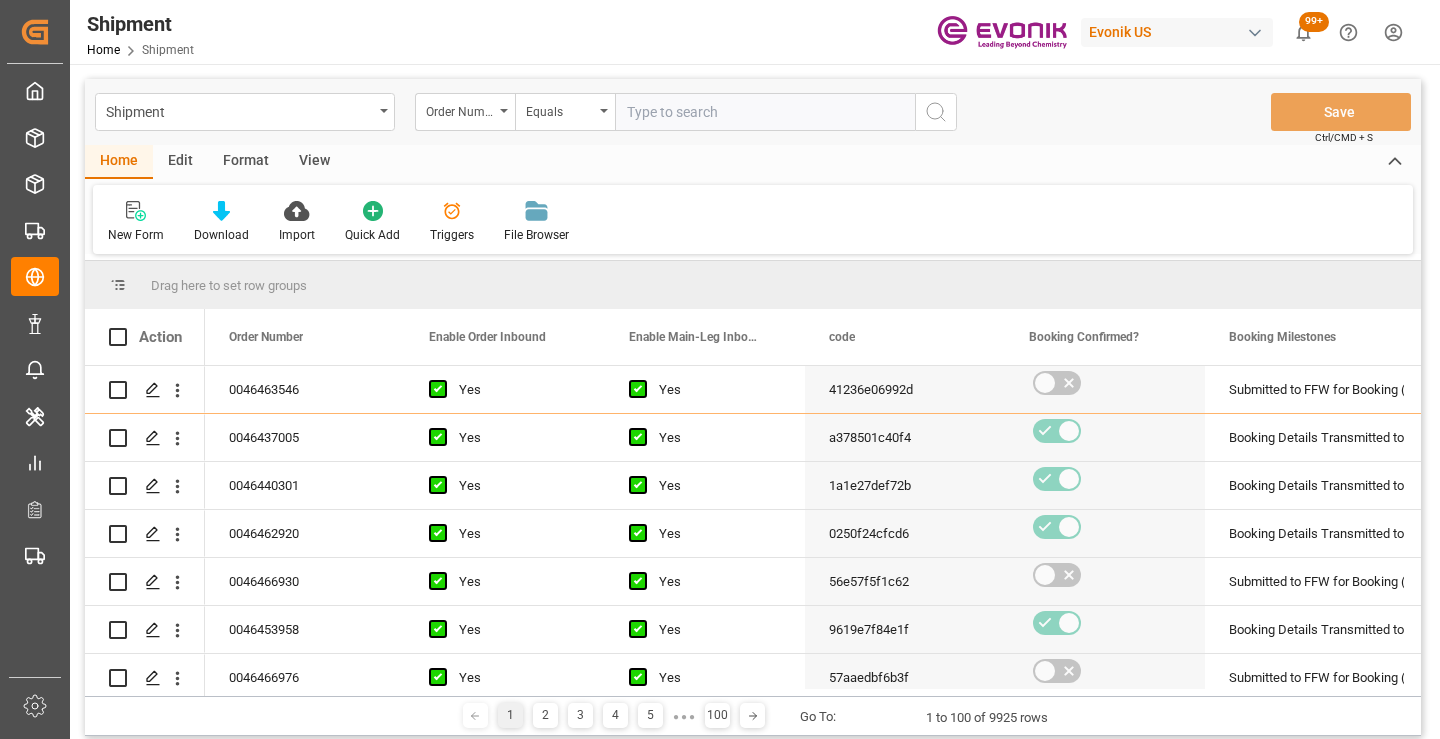 click at bounding box center (765, 112) 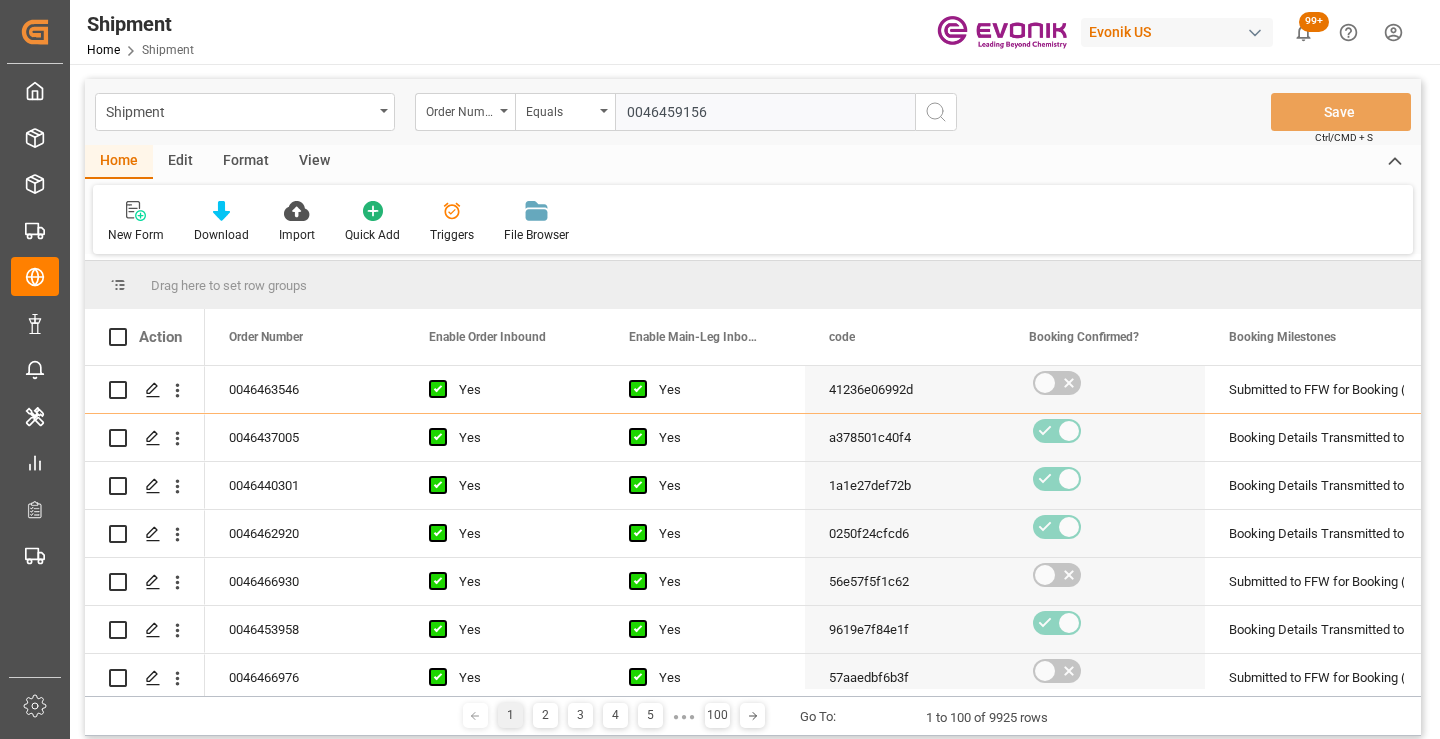 type on "0046459156" 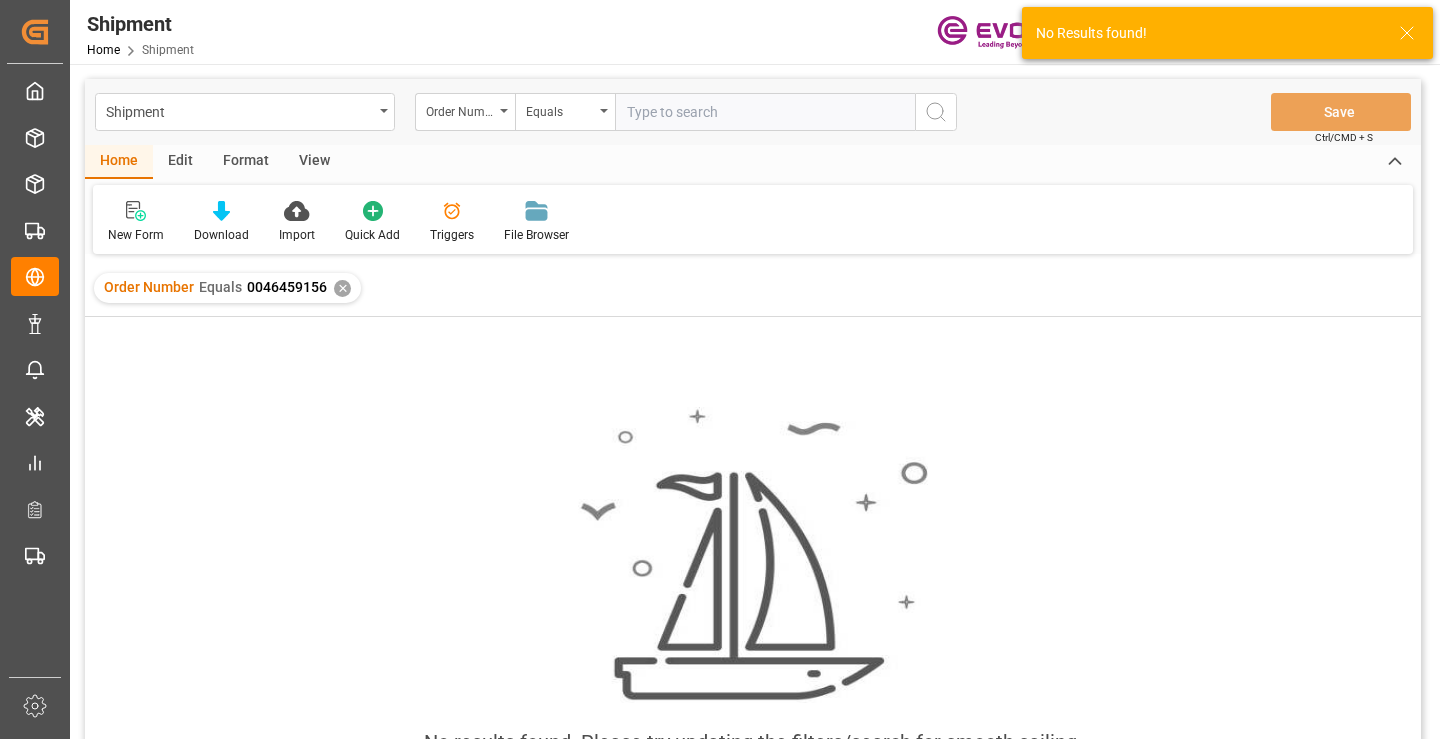 click on "✕" at bounding box center [342, 288] 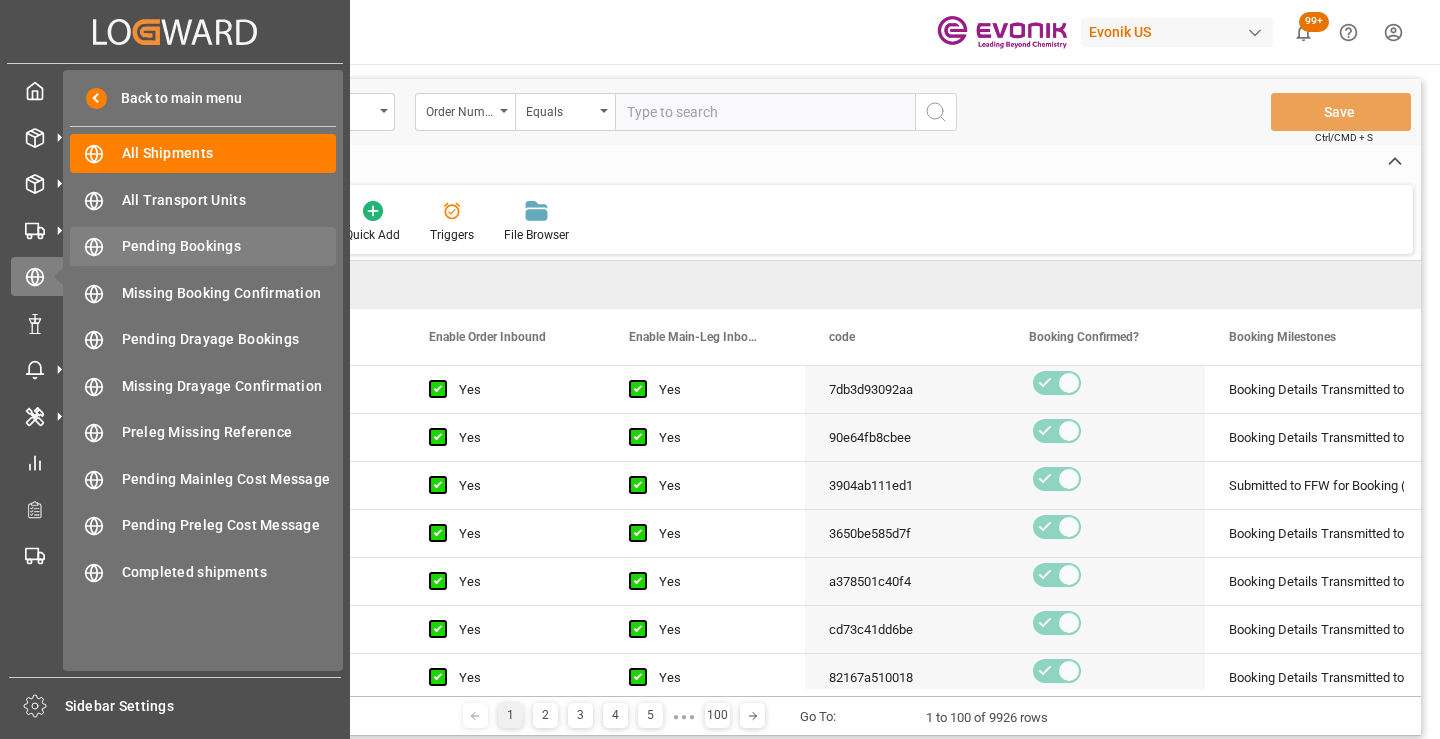 click on "Pending Bookings" at bounding box center [229, 246] 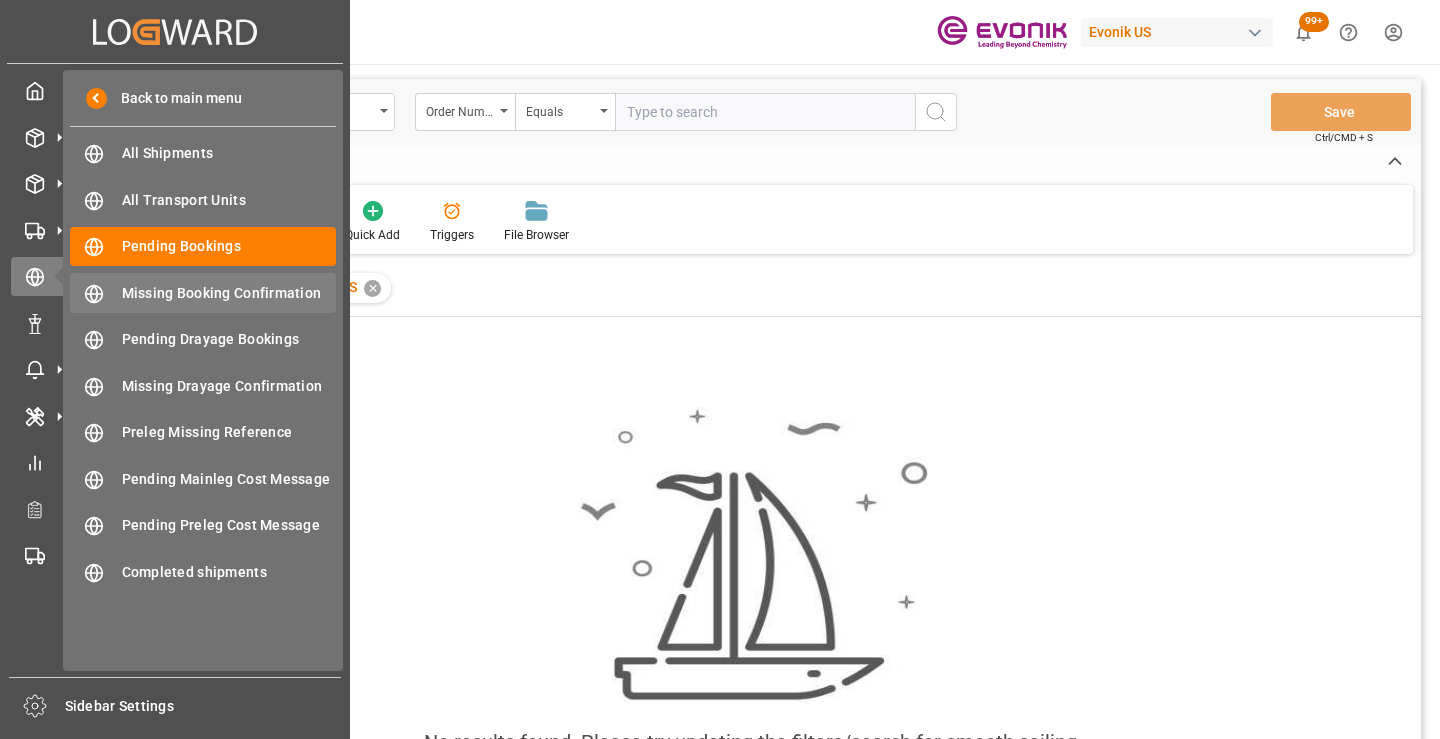 click on "Missing Booking Confirmation" at bounding box center (229, 293) 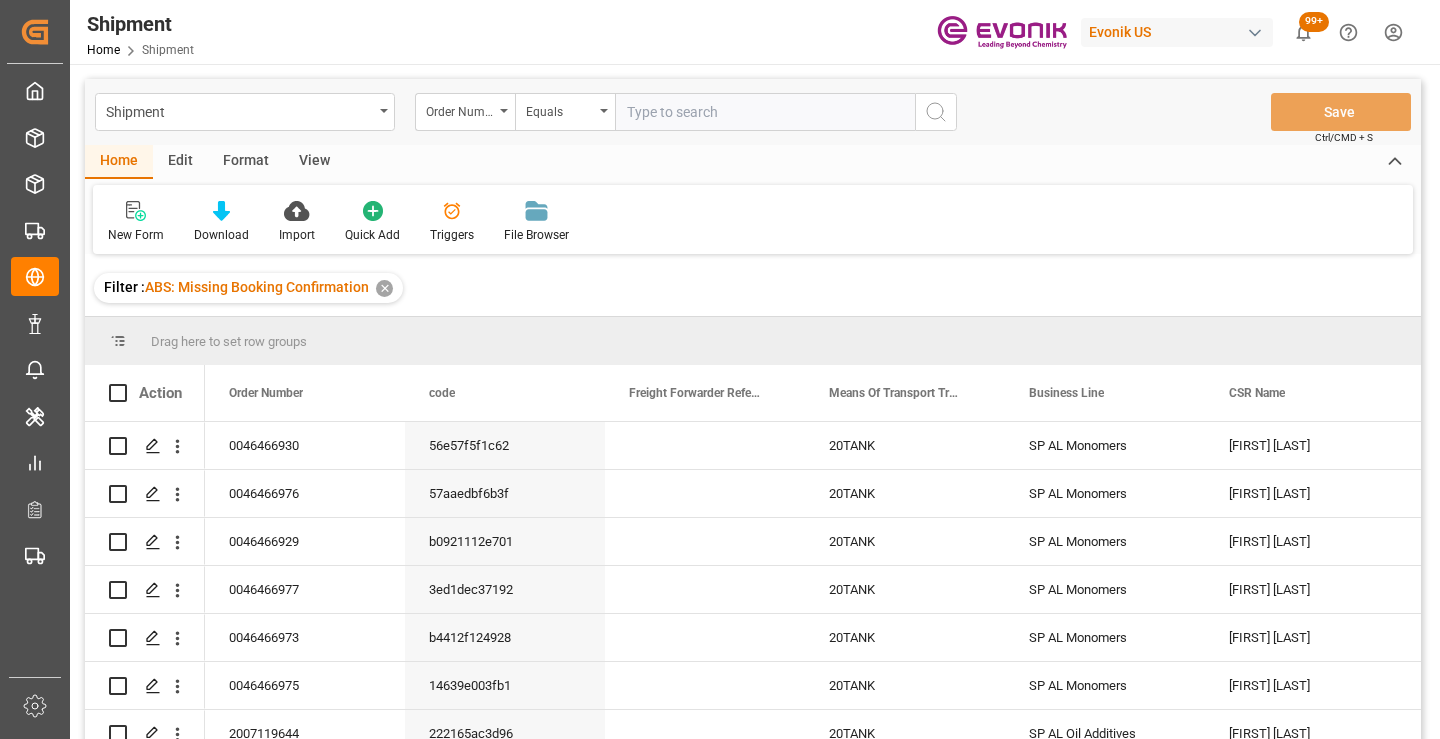 click at bounding box center [765, 112] 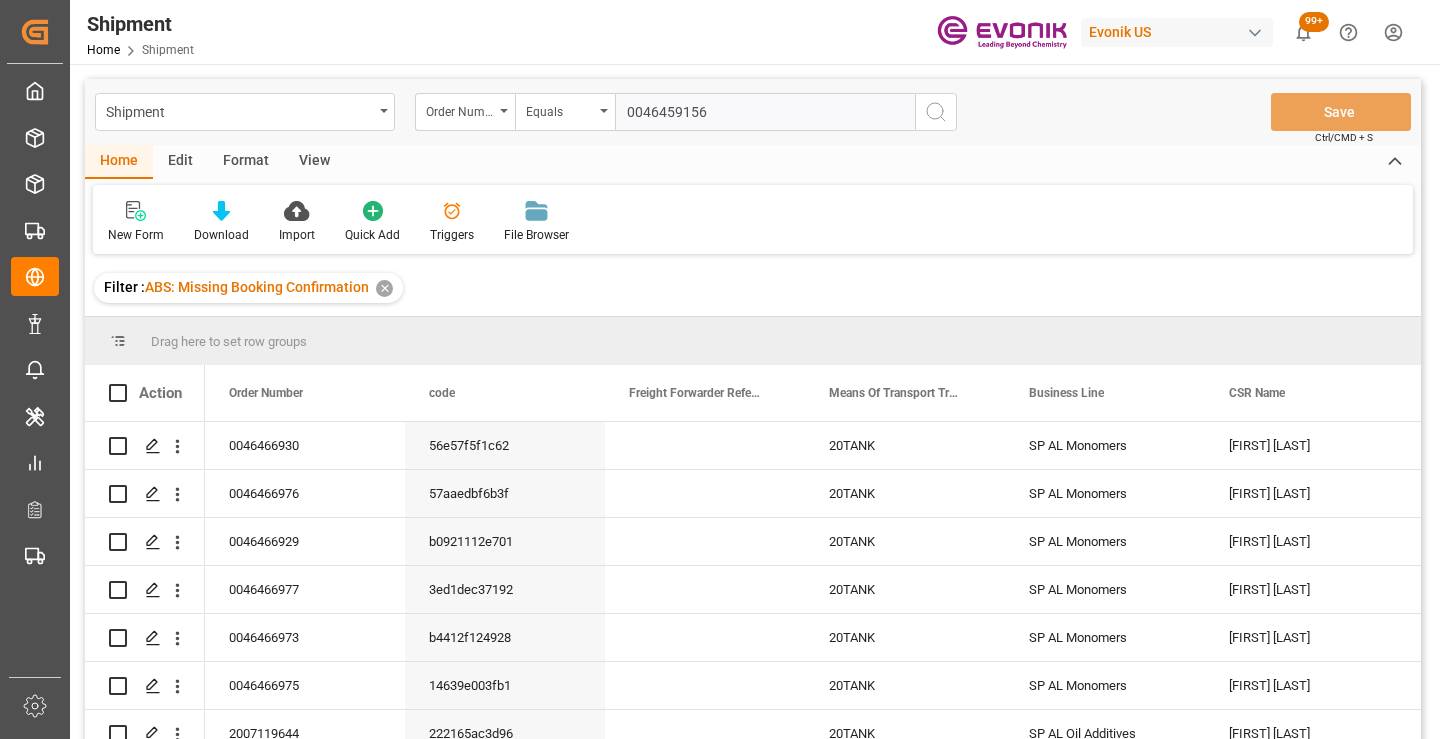 type on "0046459156" 